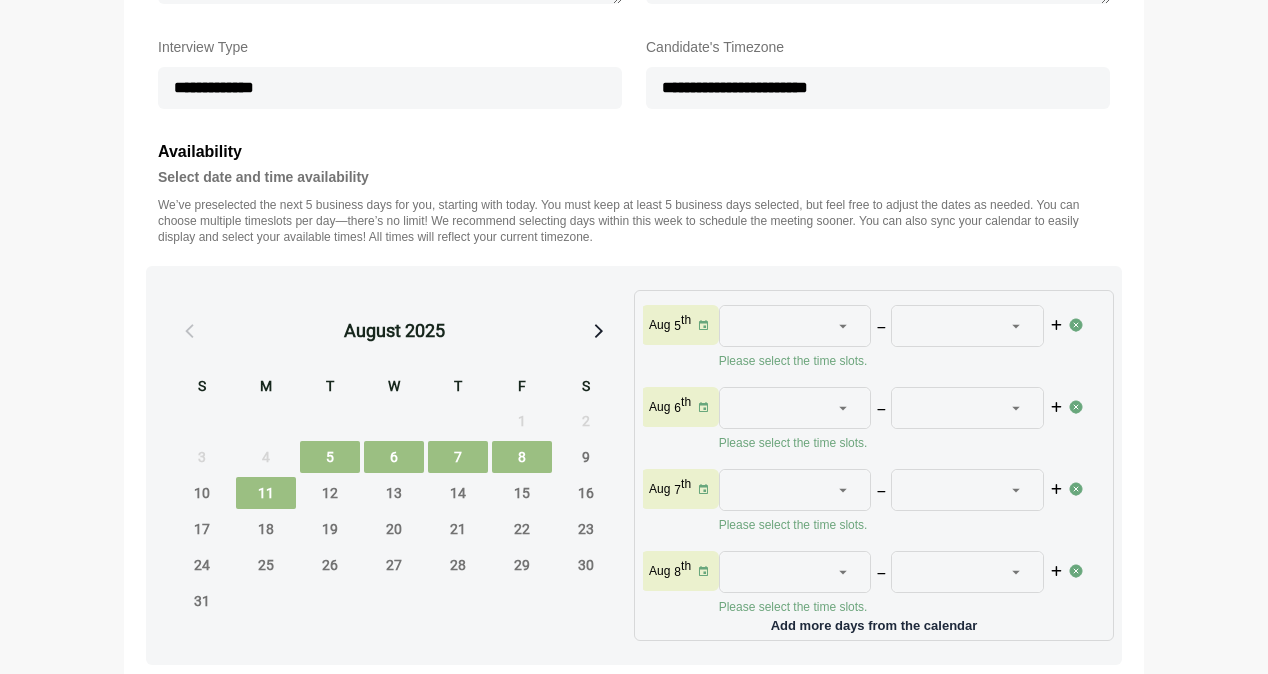 scroll, scrollTop: 700, scrollLeft: 0, axis: vertical 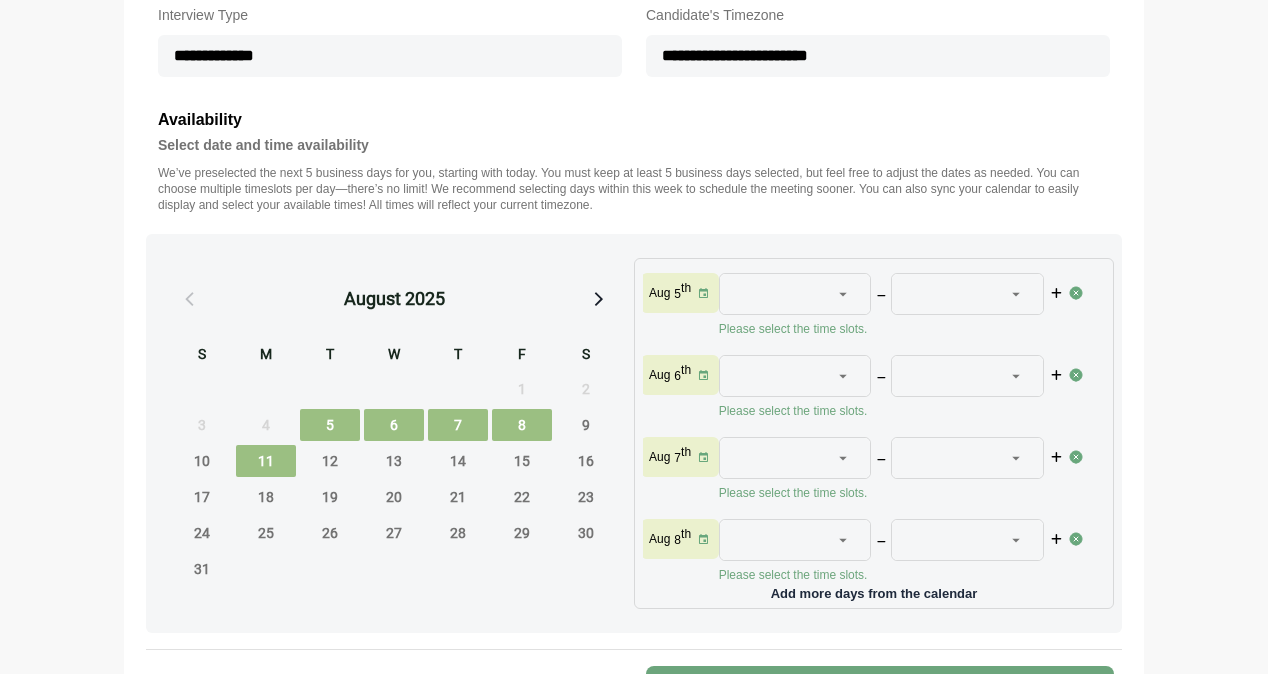 click 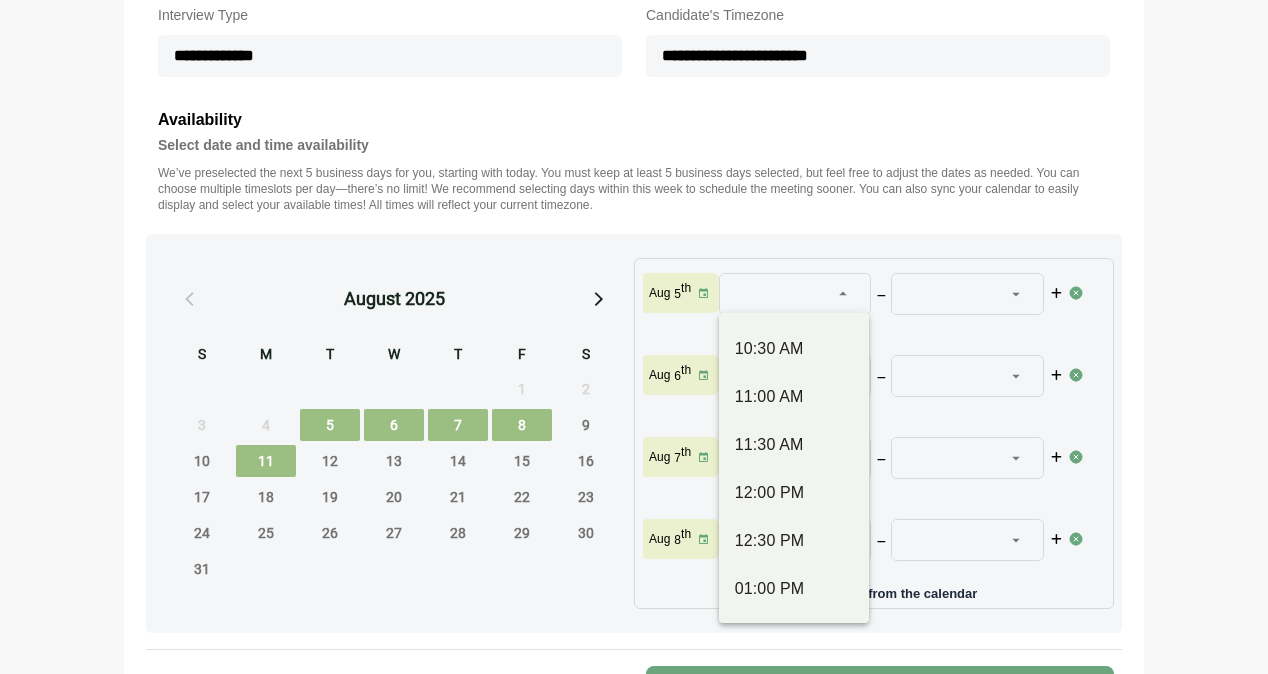 scroll, scrollTop: 500, scrollLeft: 0, axis: vertical 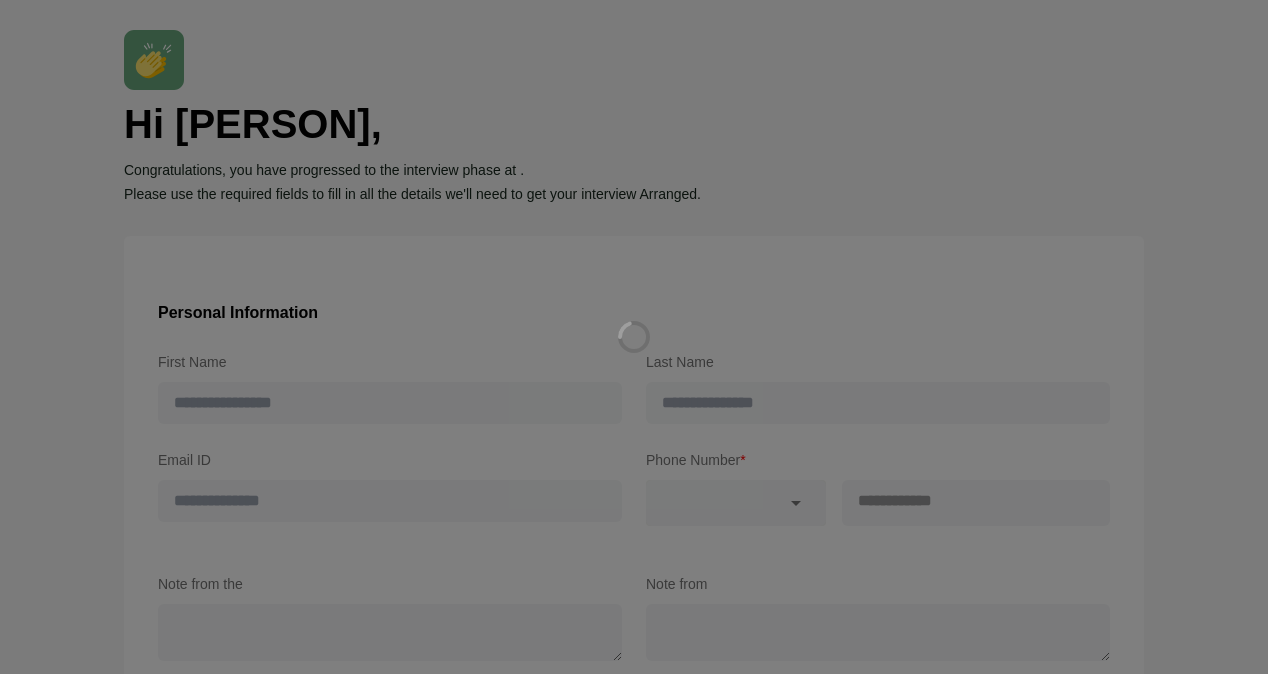 type on "****" 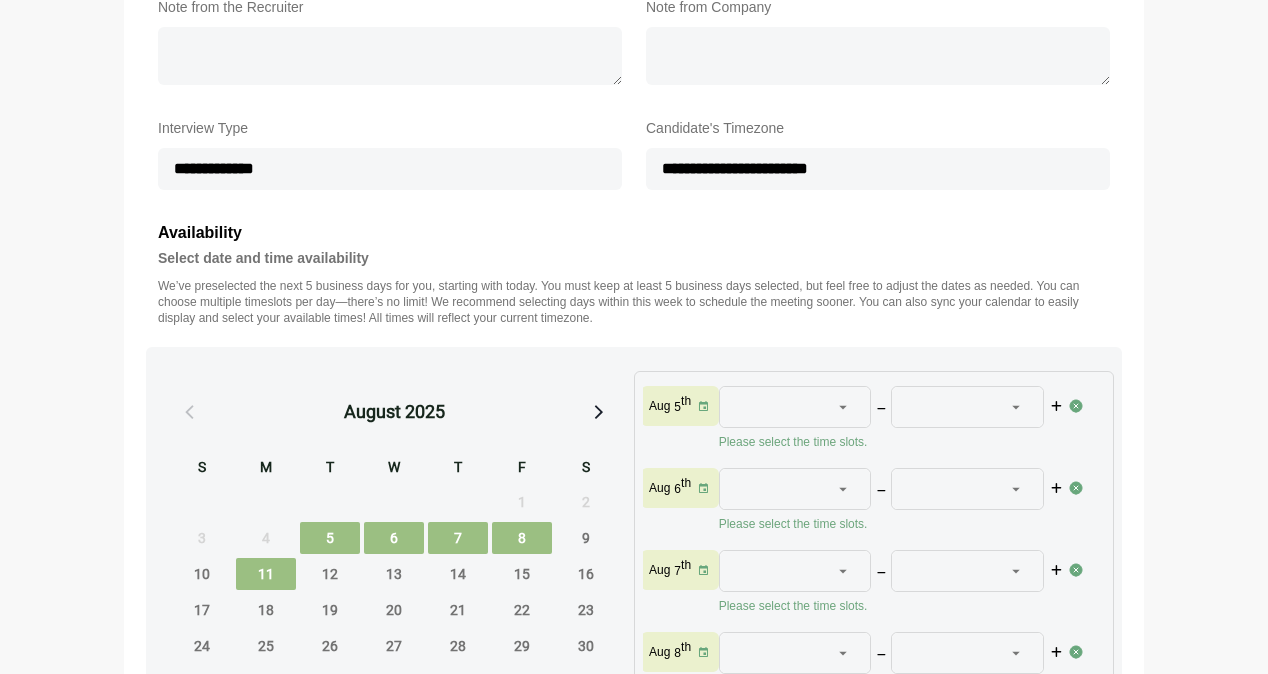 scroll, scrollTop: 700, scrollLeft: 0, axis: vertical 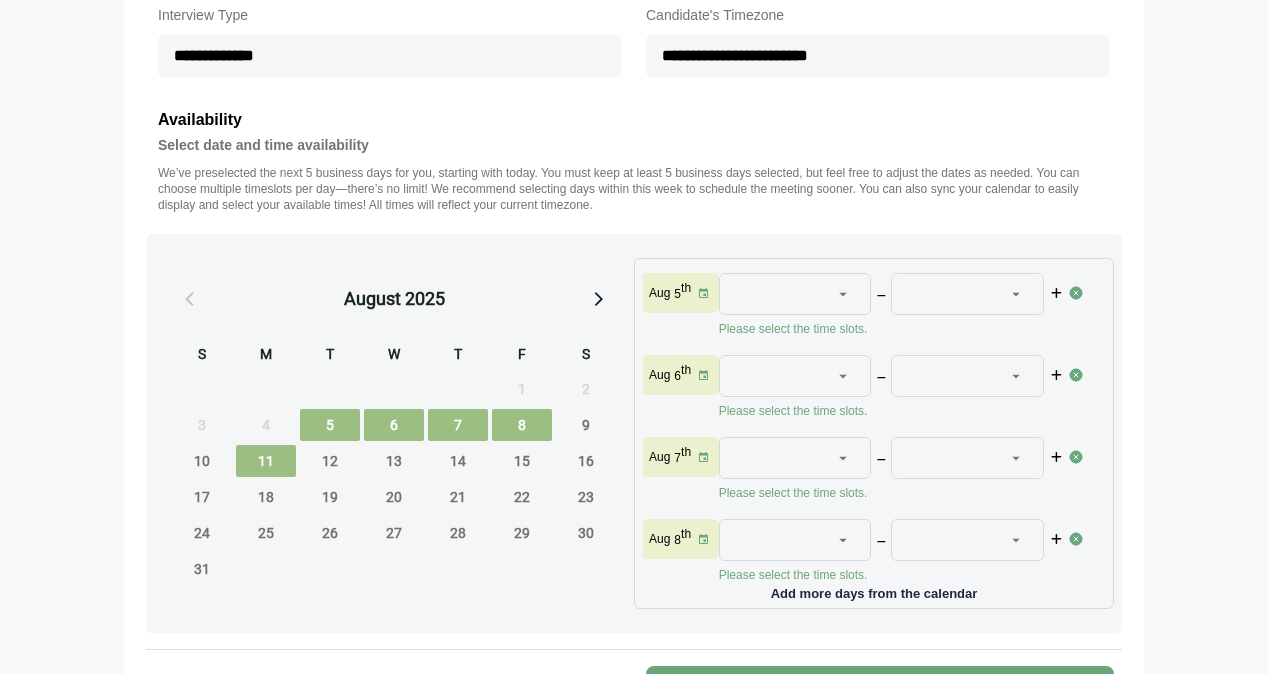 click 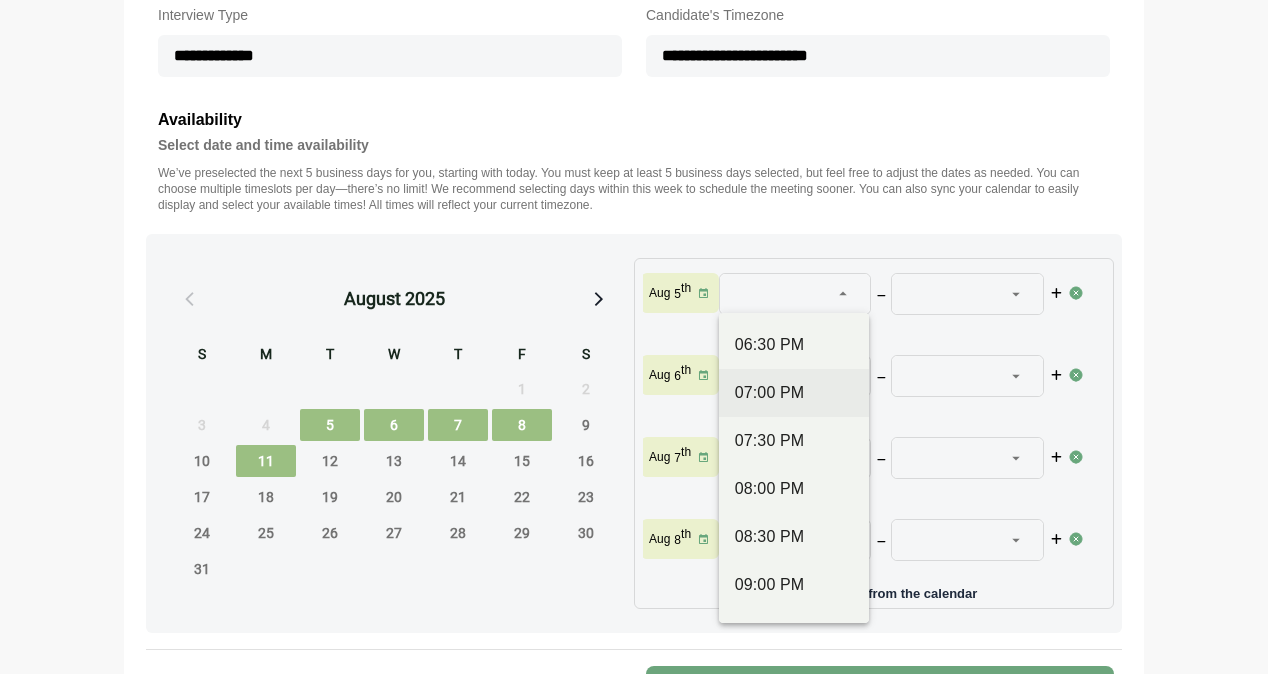 scroll, scrollTop: 1000, scrollLeft: 0, axis: vertical 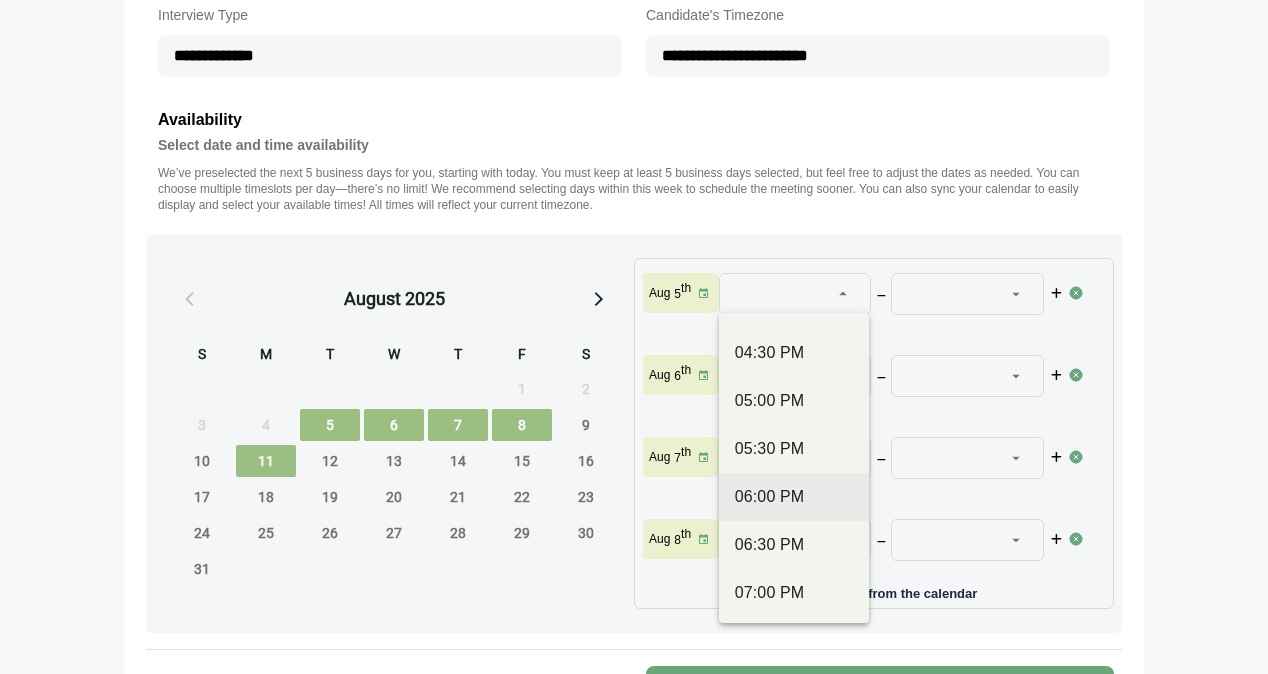 click on "06:00 PM" at bounding box center [794, 497] 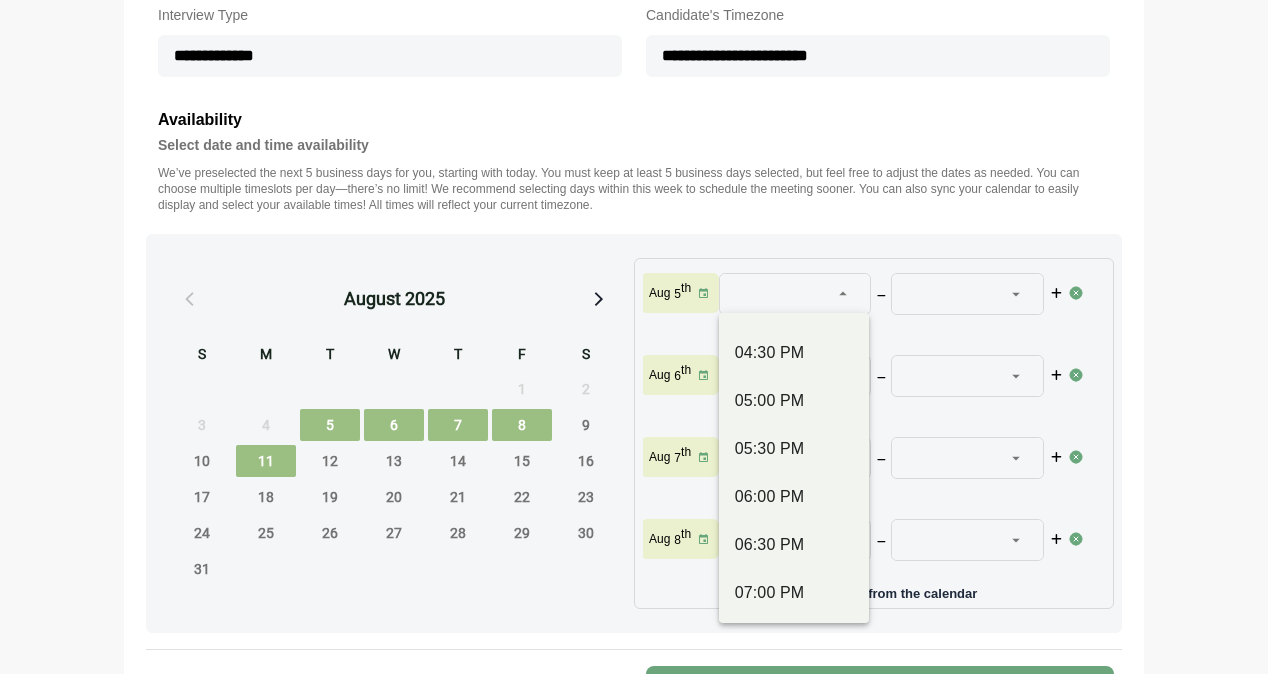 type 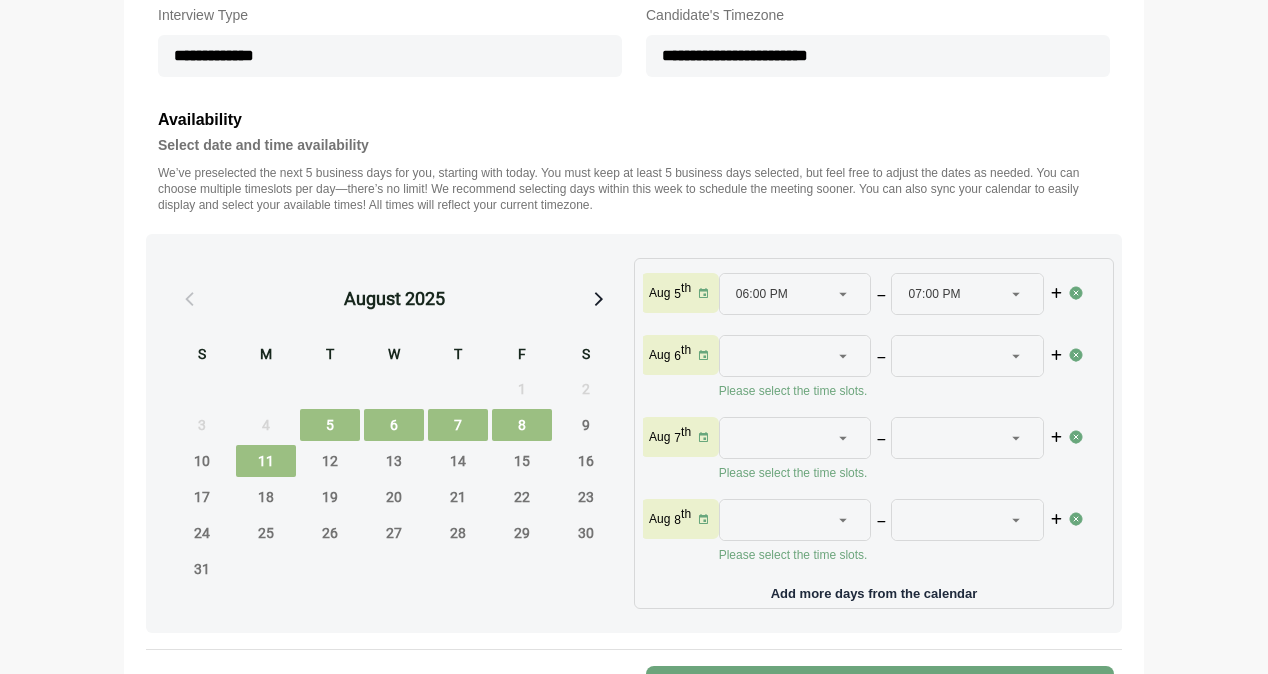 click 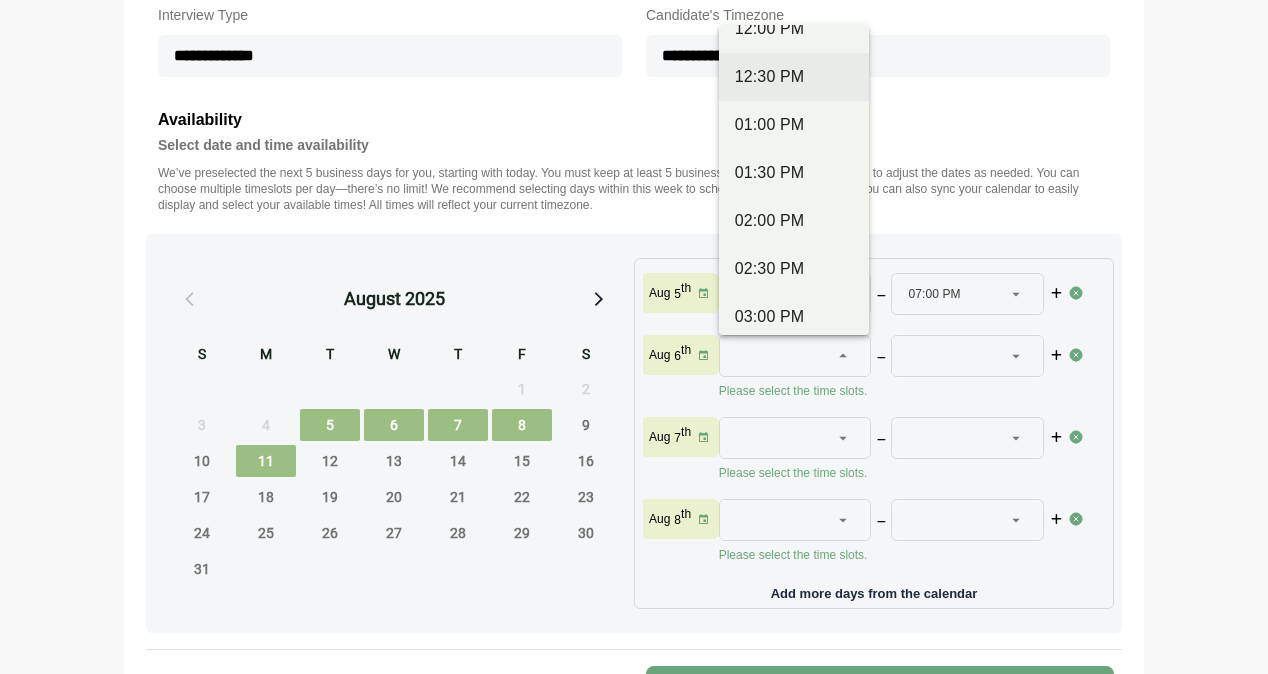 scroll, scrollTop: 500, scrollLeft: 0, axis: vertical 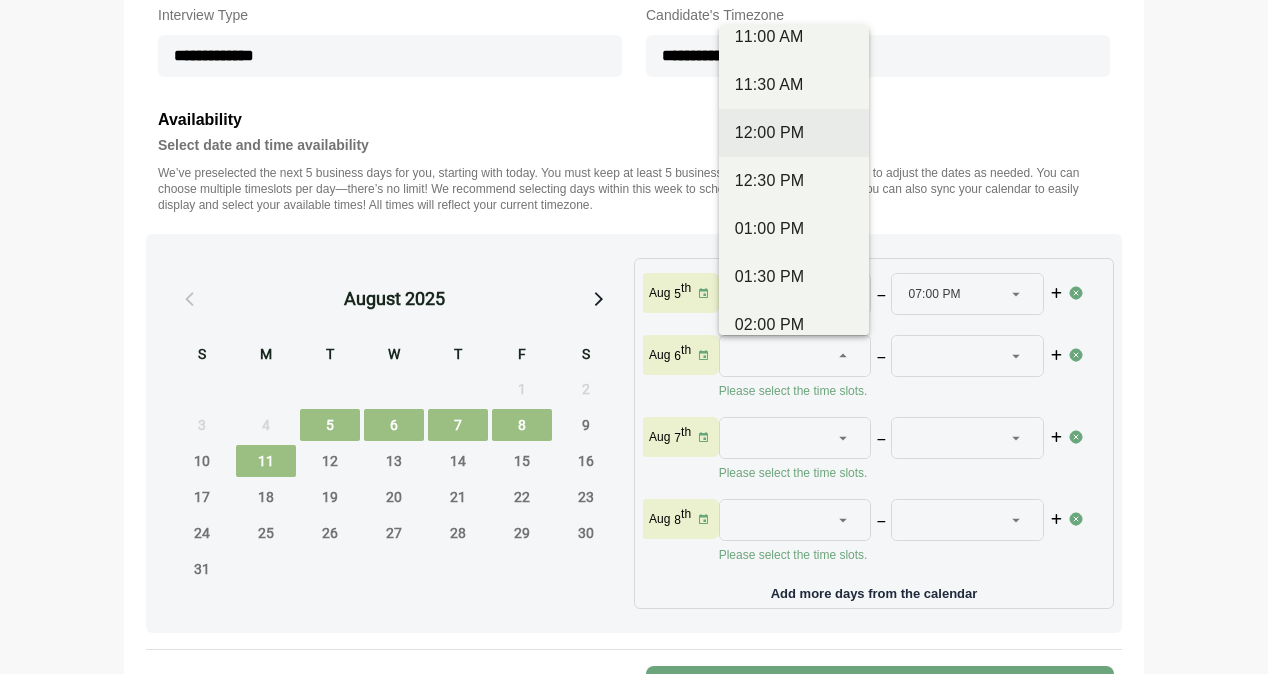 click on "12:00 PM" at bounding box center (794, 133) 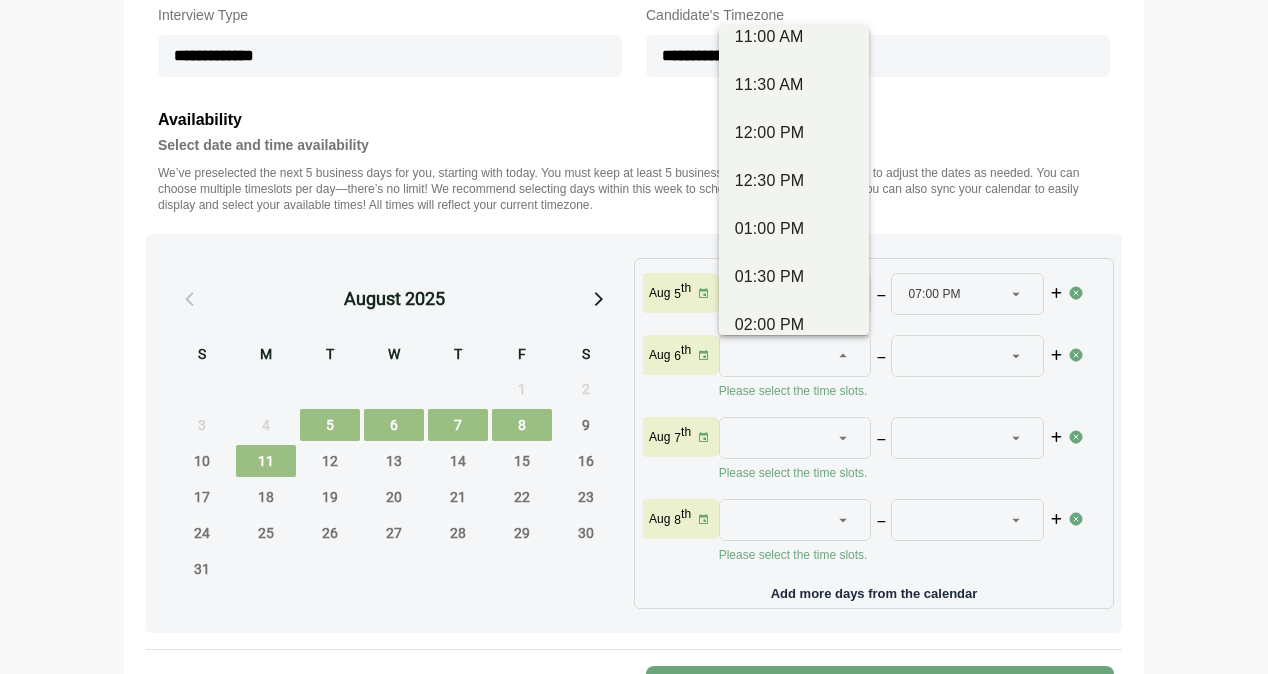 type 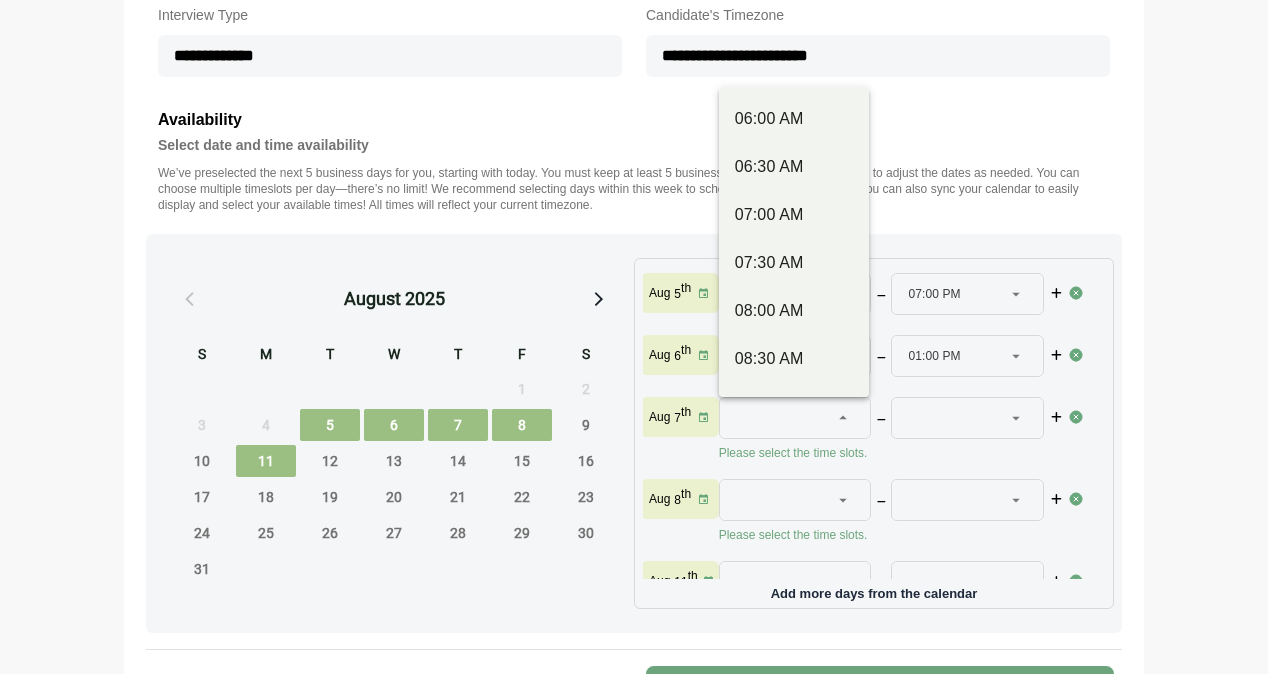 click 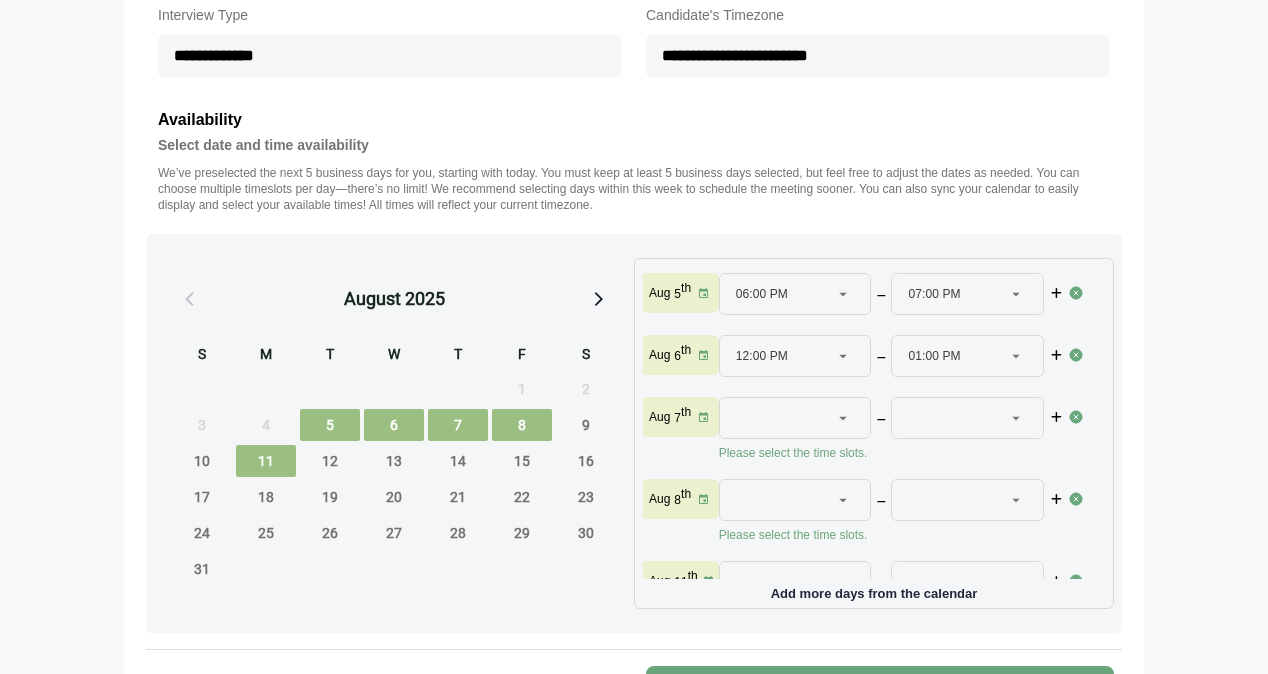 click 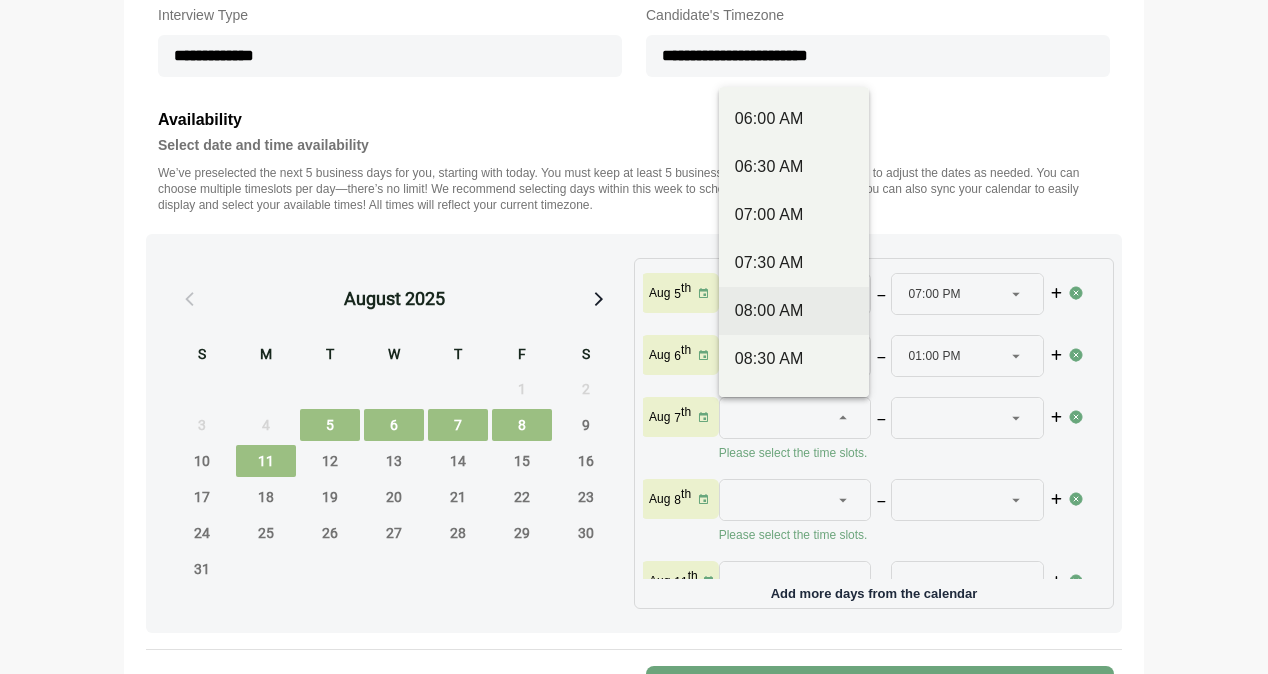 scroll, scrollTop: 400, scrollLeft: 0, axis: vertical 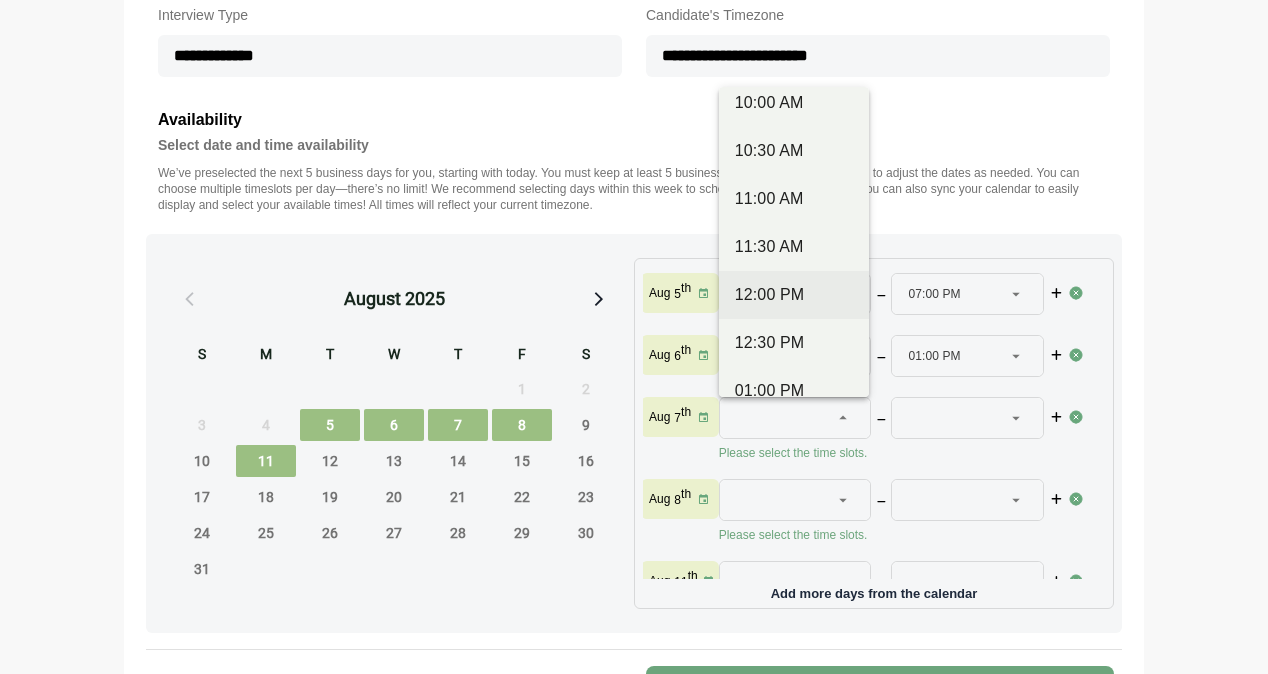 click on "12:00 PM" at bounding box center [794, 295] 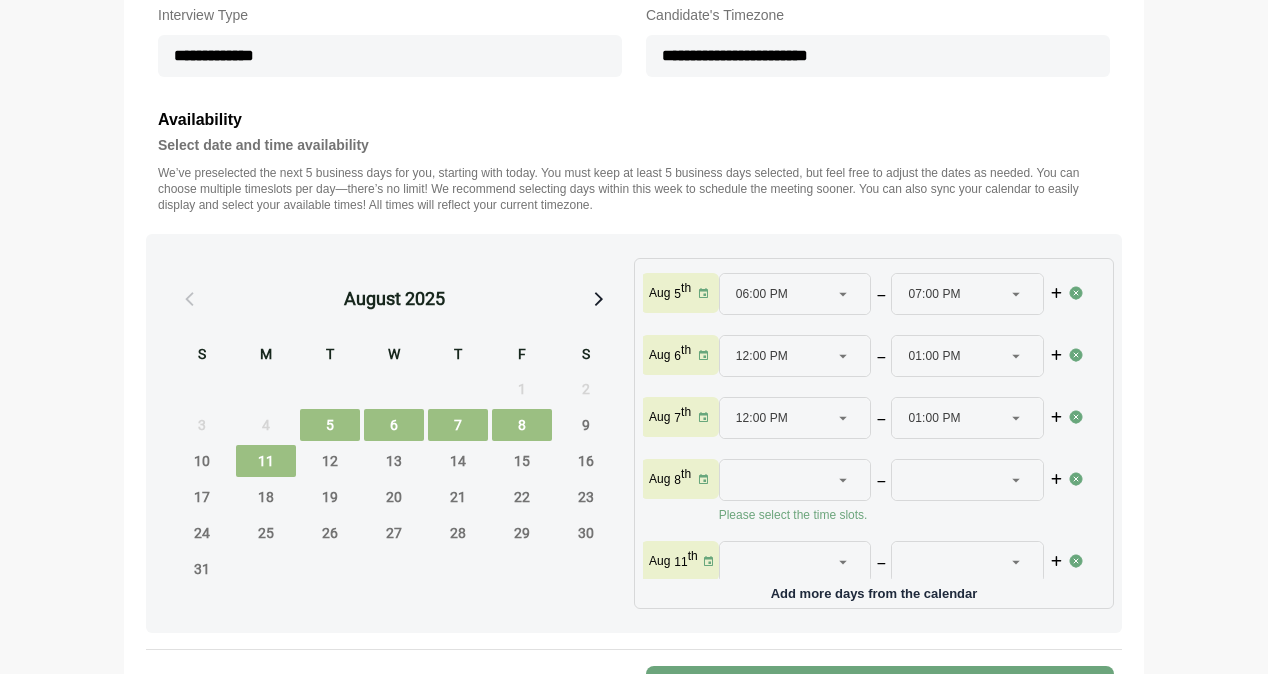 click 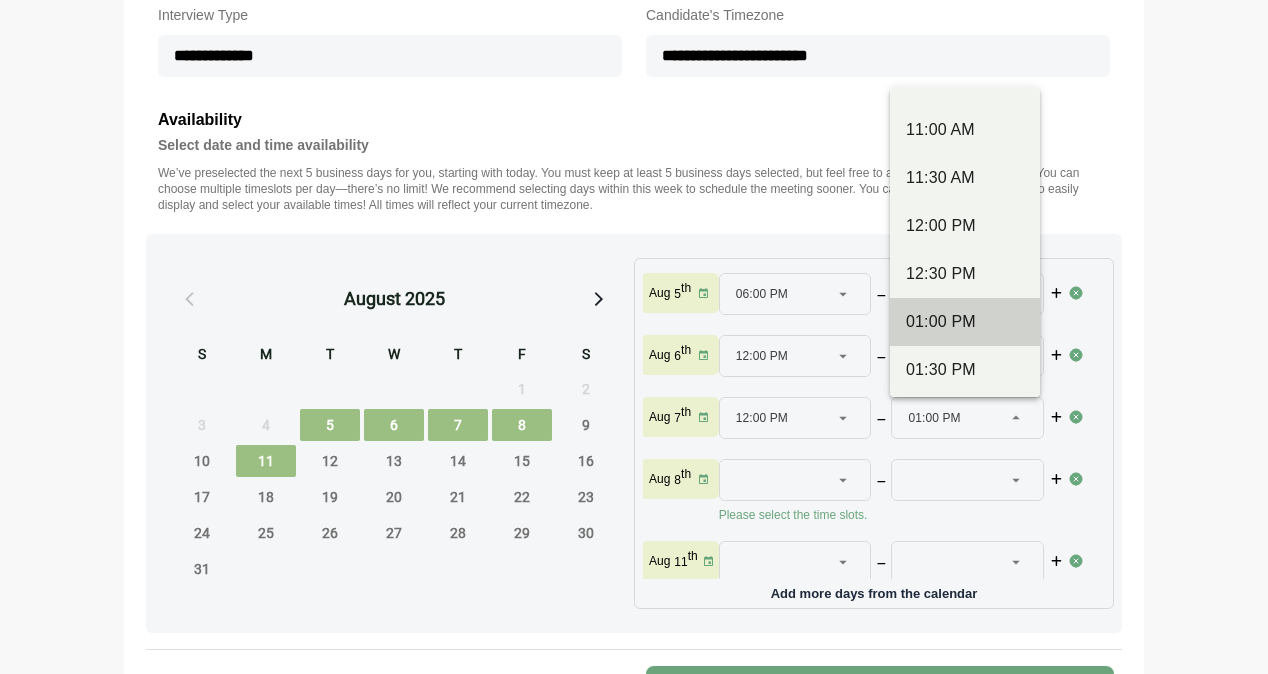 scroll, scrollTop: 500, scrollLeft: 0, axis: vertical 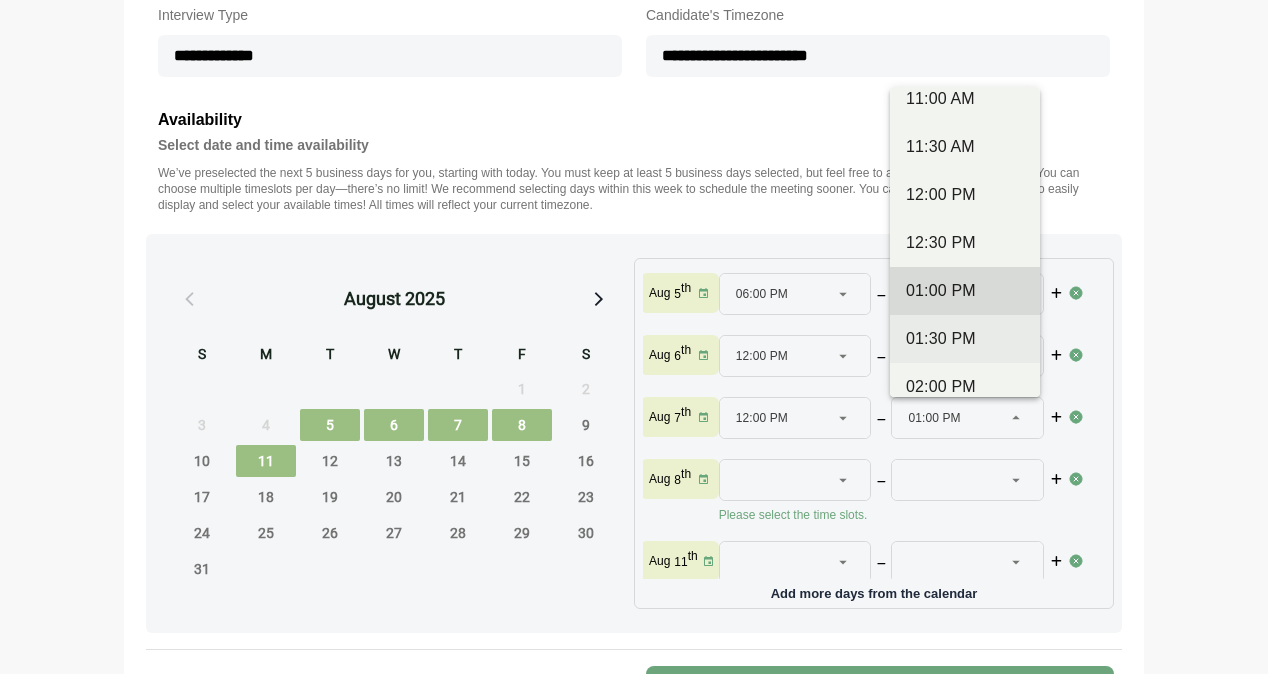 click on "01:30 PM" at bounding box center [965, 339] 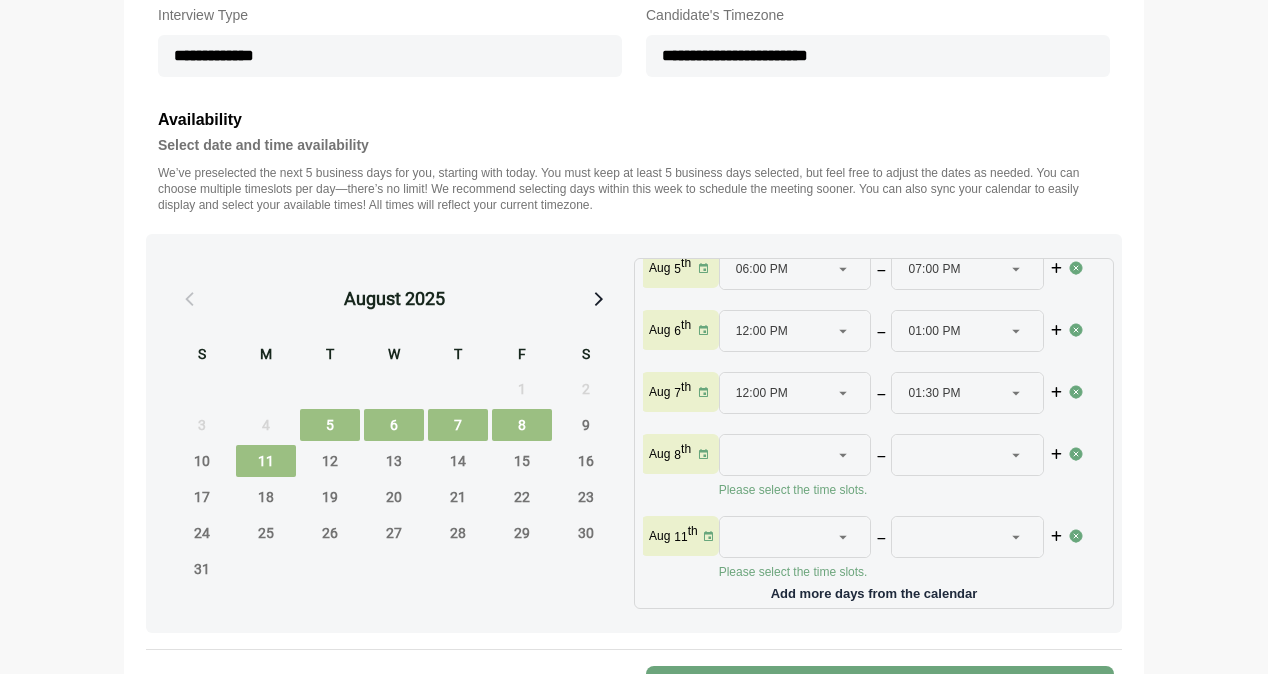 scroll, scrollTop: 44, scrollLeft: 0, axis: vertical 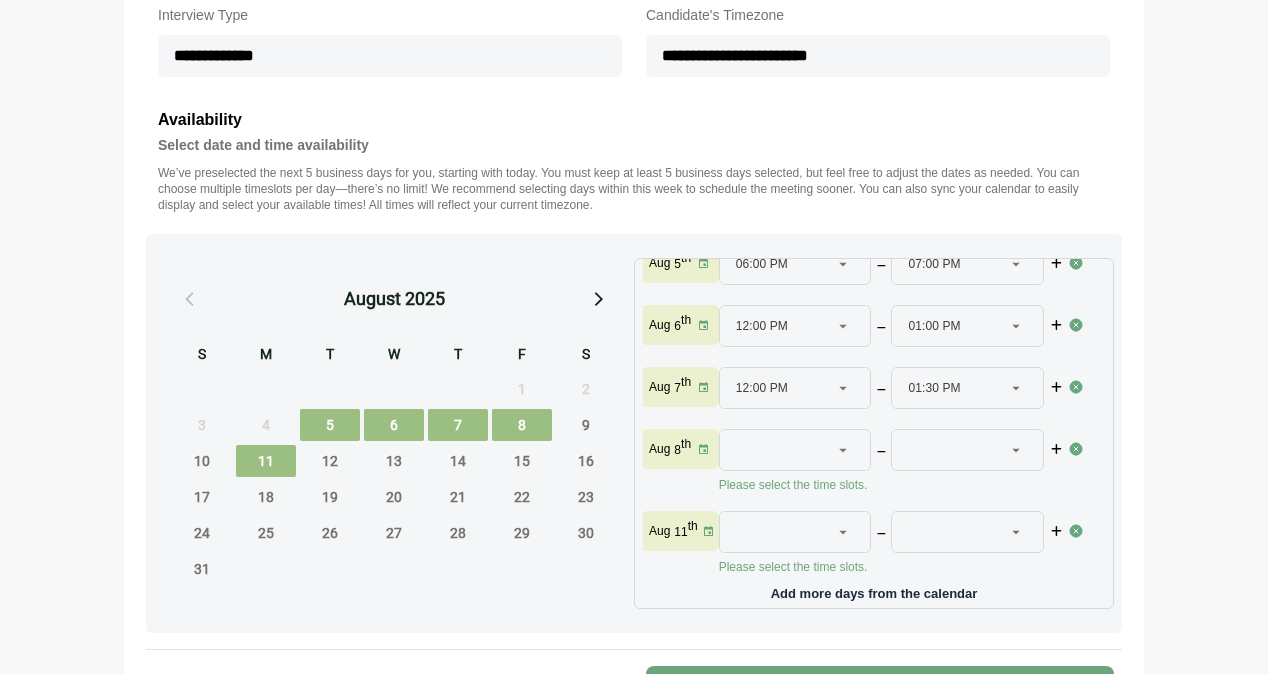 click 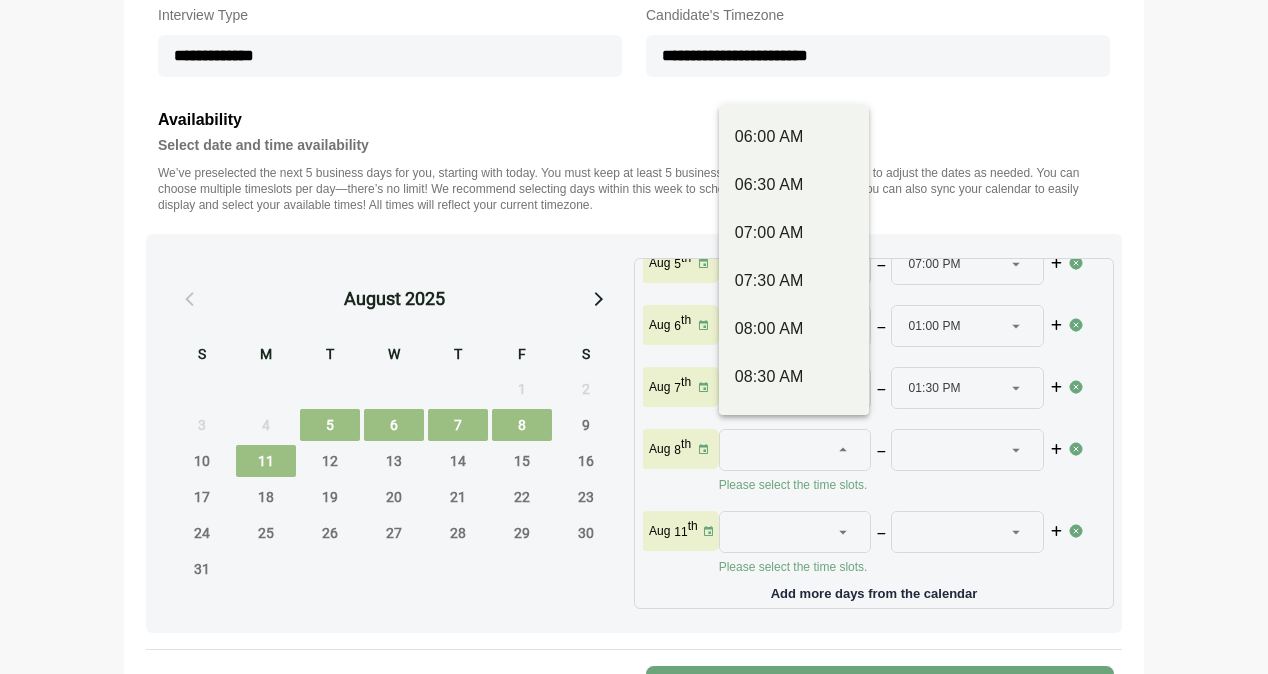 click 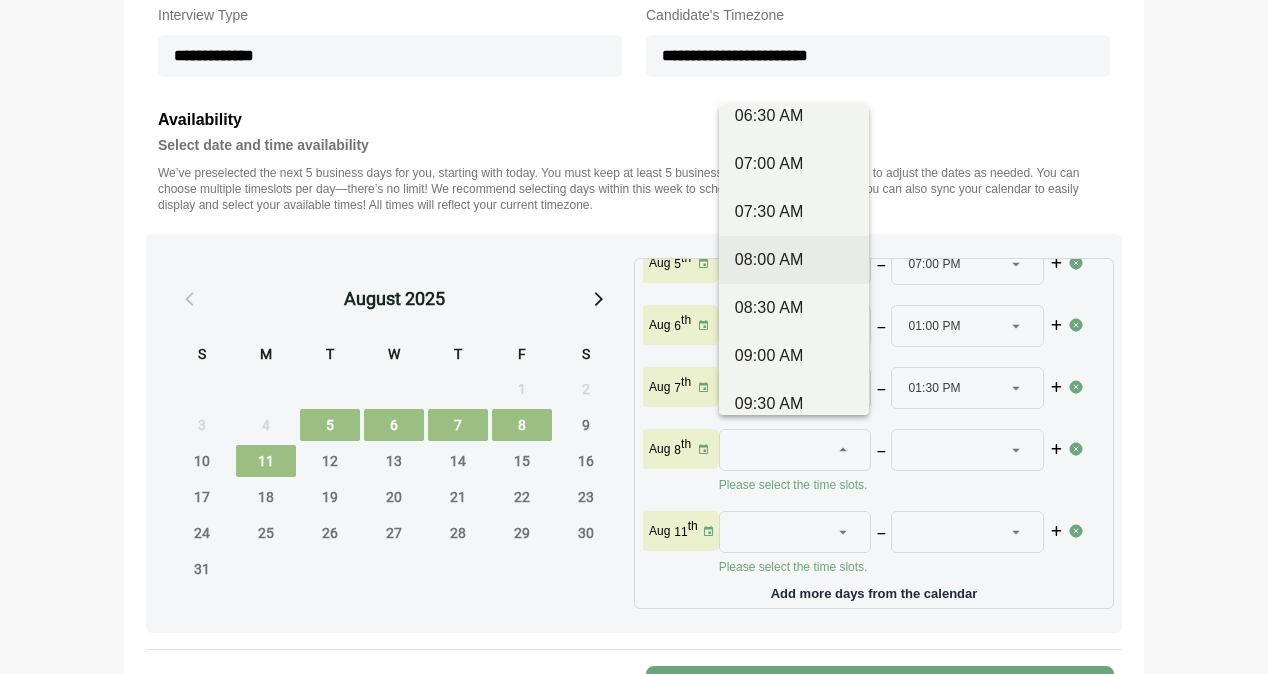 scroll, scrollTop: 100, scrollLeft: 0, axis: vertical 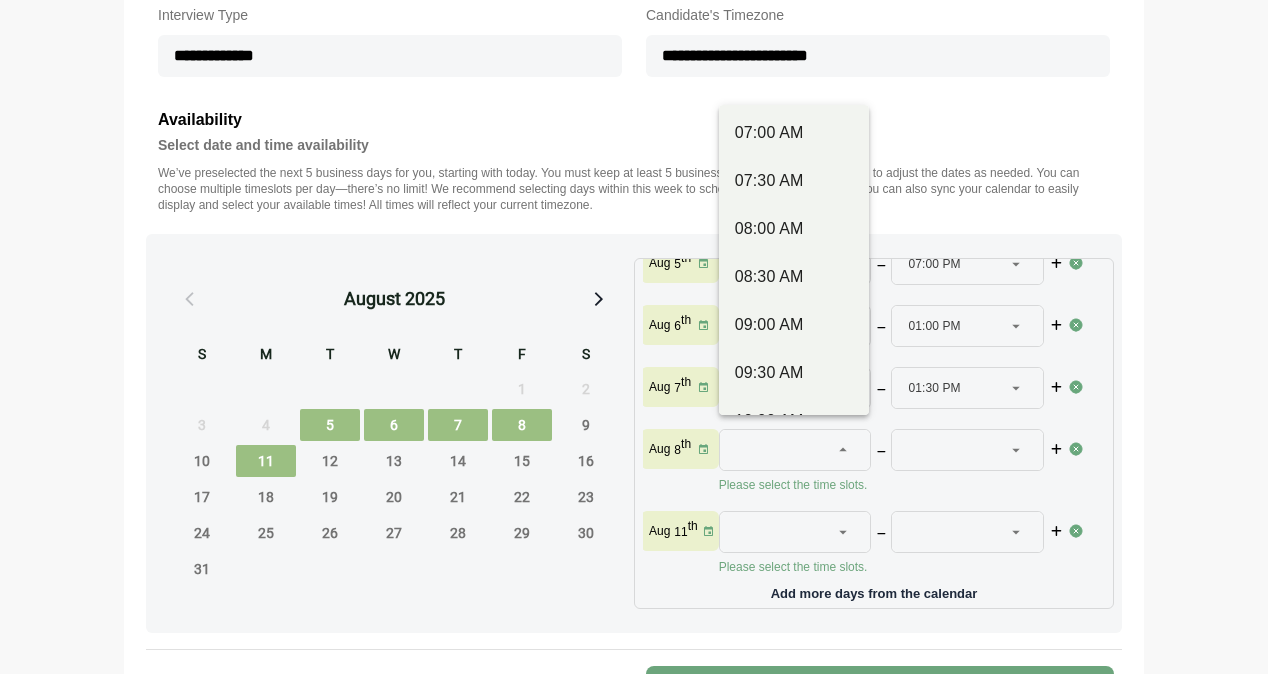 click on "08:00 AM" at bounding box center (794, 229) 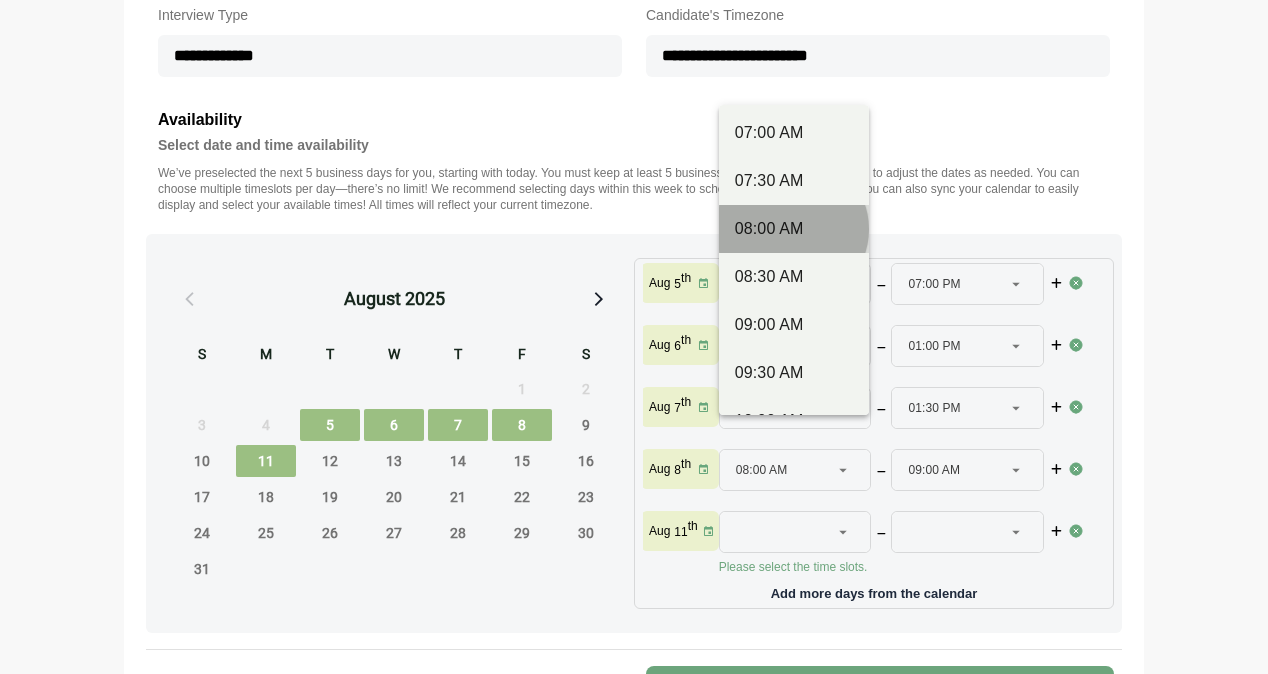 scroll, scrollTop: 24, scrollLeft: 0, axis: vertical 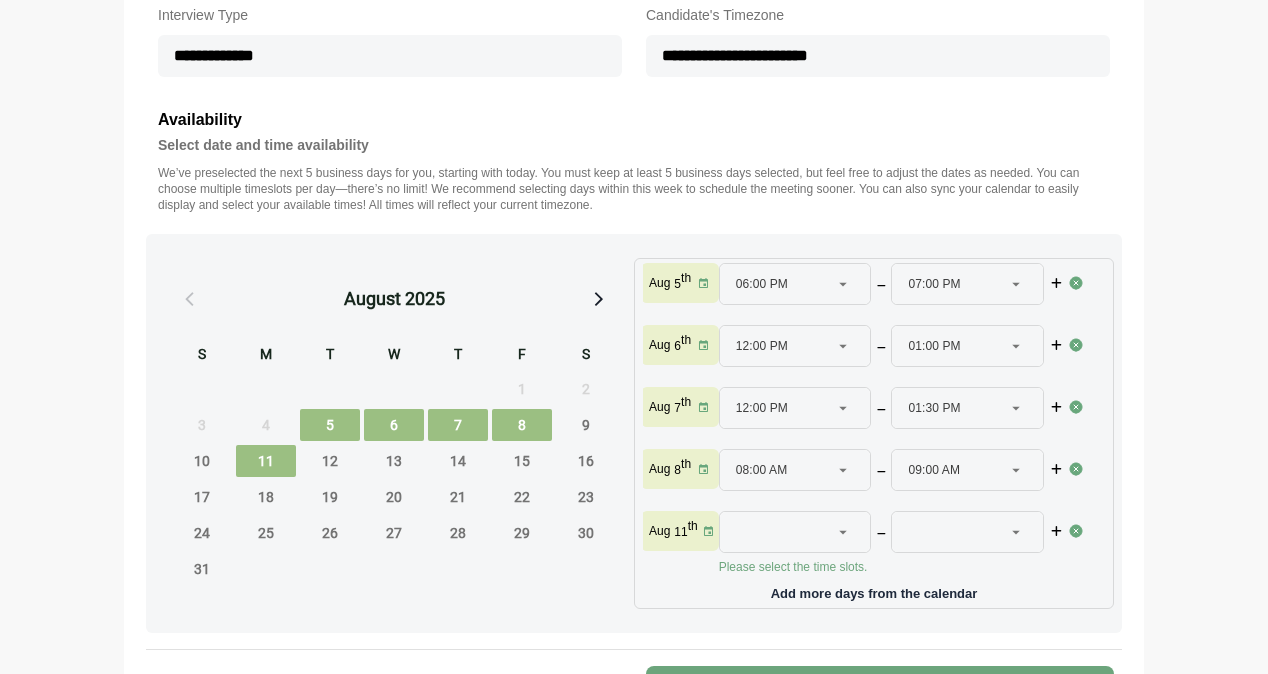 click 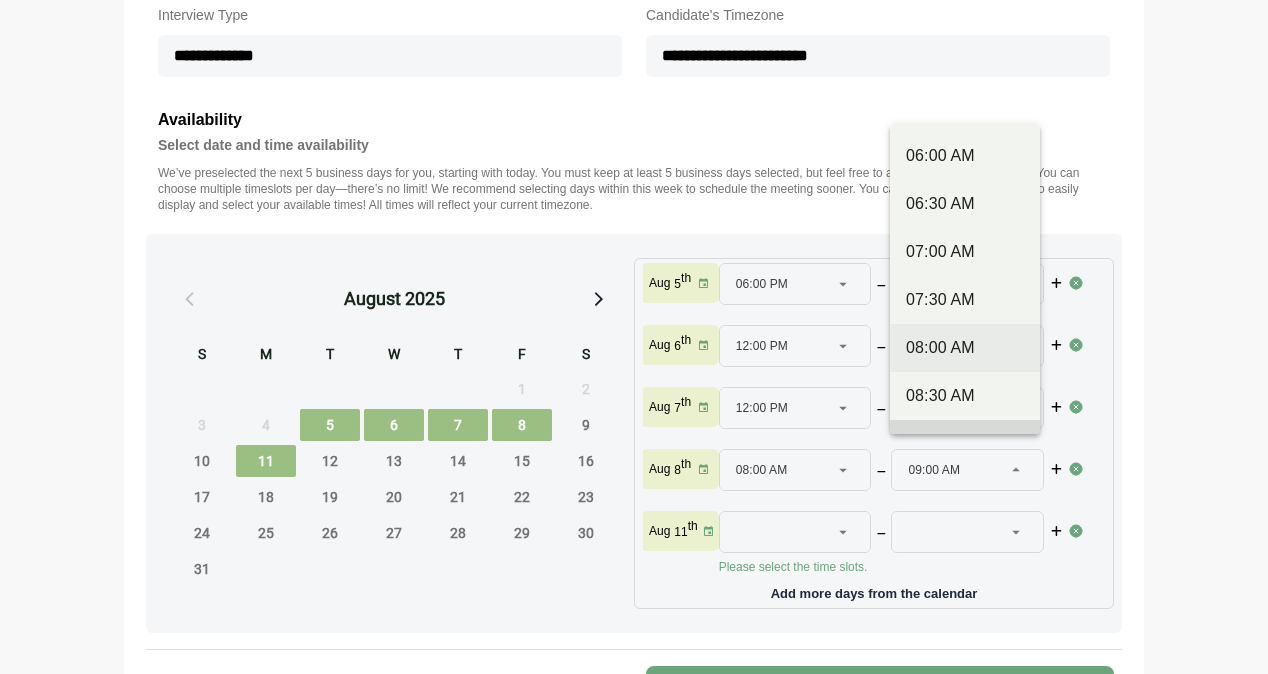 scroll, scrollTop: 300, scrollLeft: 0, axis: vertical 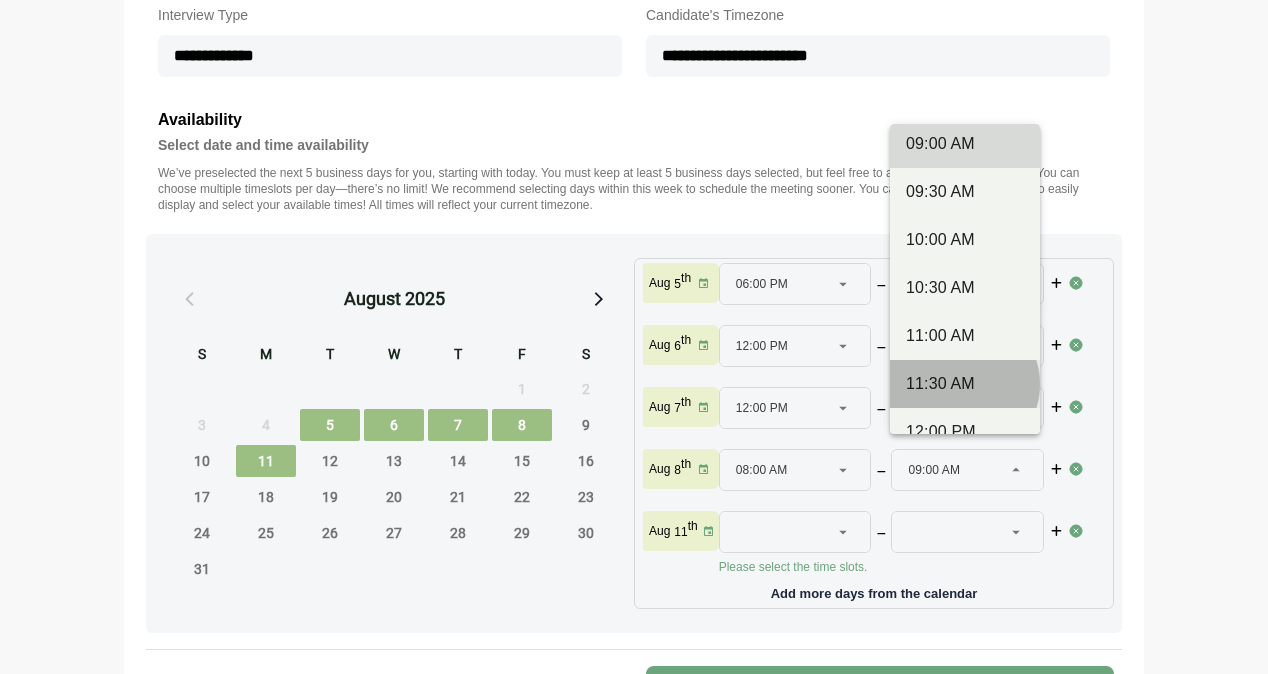 click on "11:30 AM" at bounding box center [965, 384] 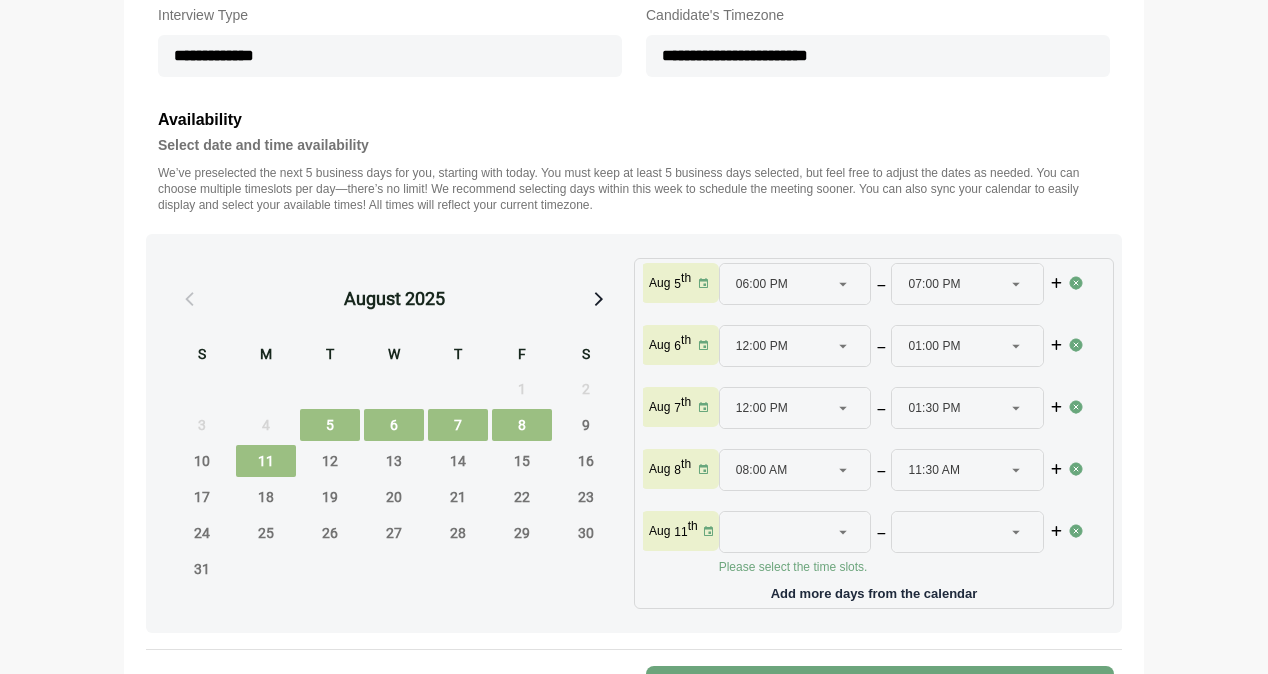 click 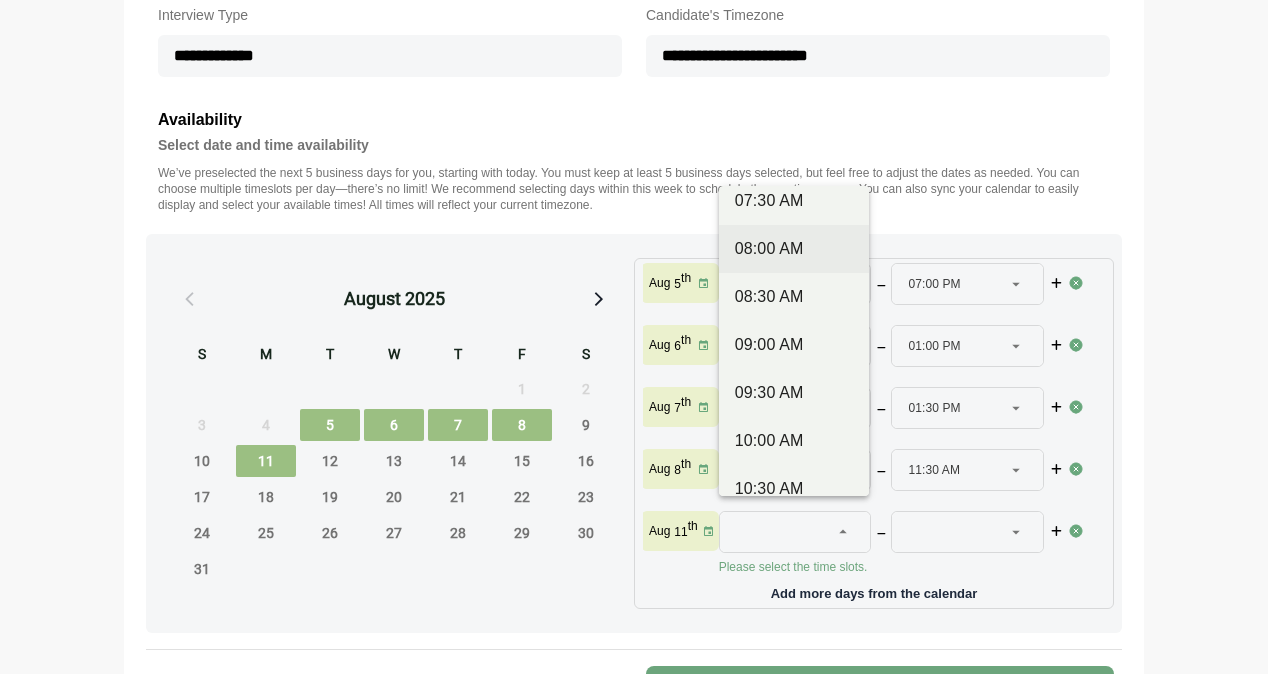 scroll, scrollTop: 300, scrollLeft: 0, axis: vertical 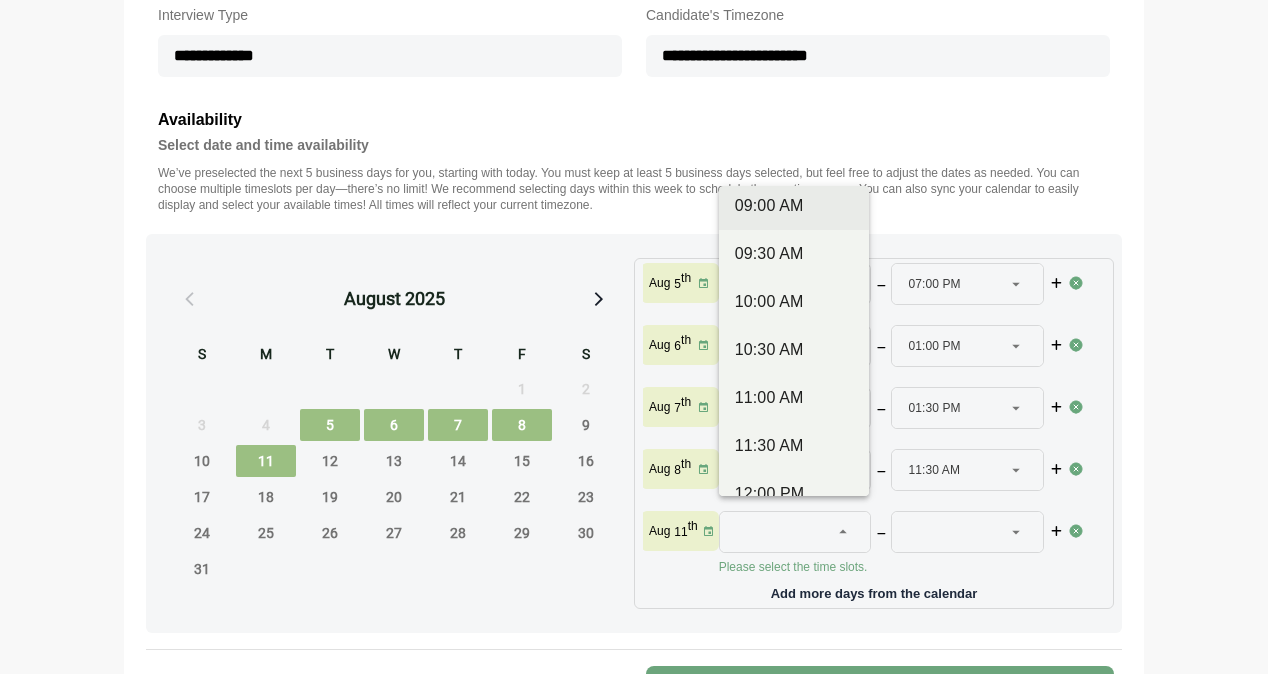 click on "09:00 AM" at bounding box center [794, 206] 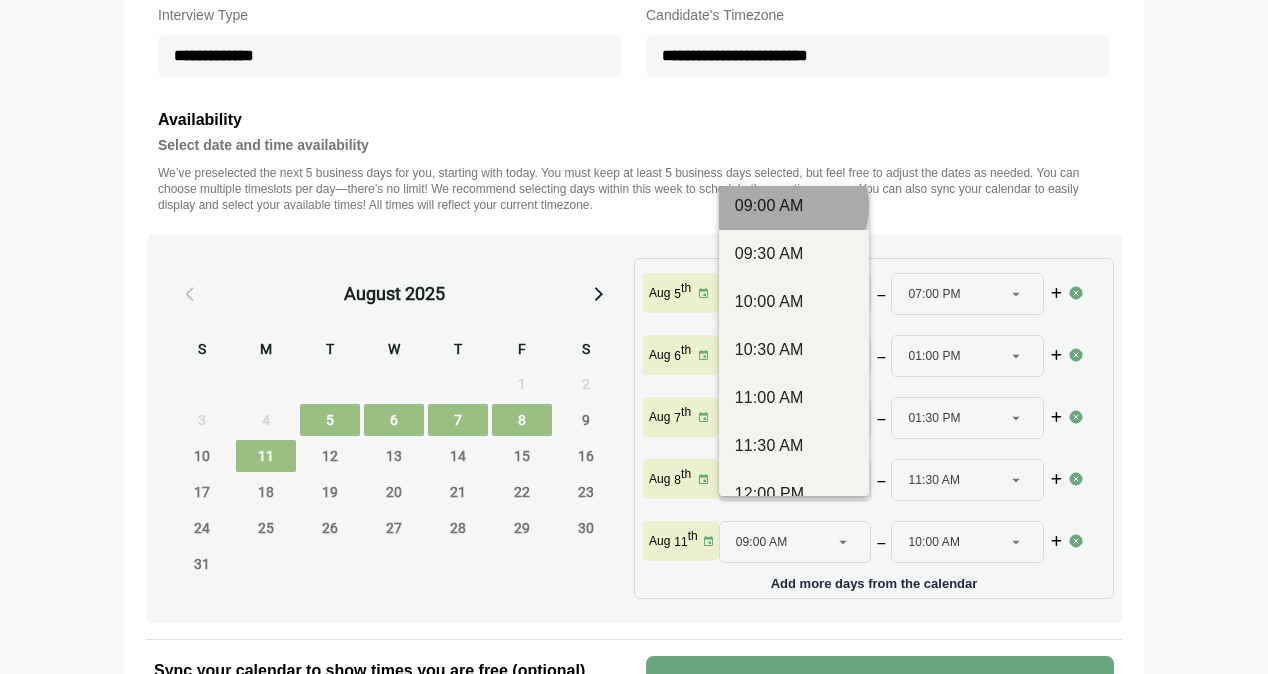 scroll, scrollTop: 5, scrollLeft: 0, axis: vertical 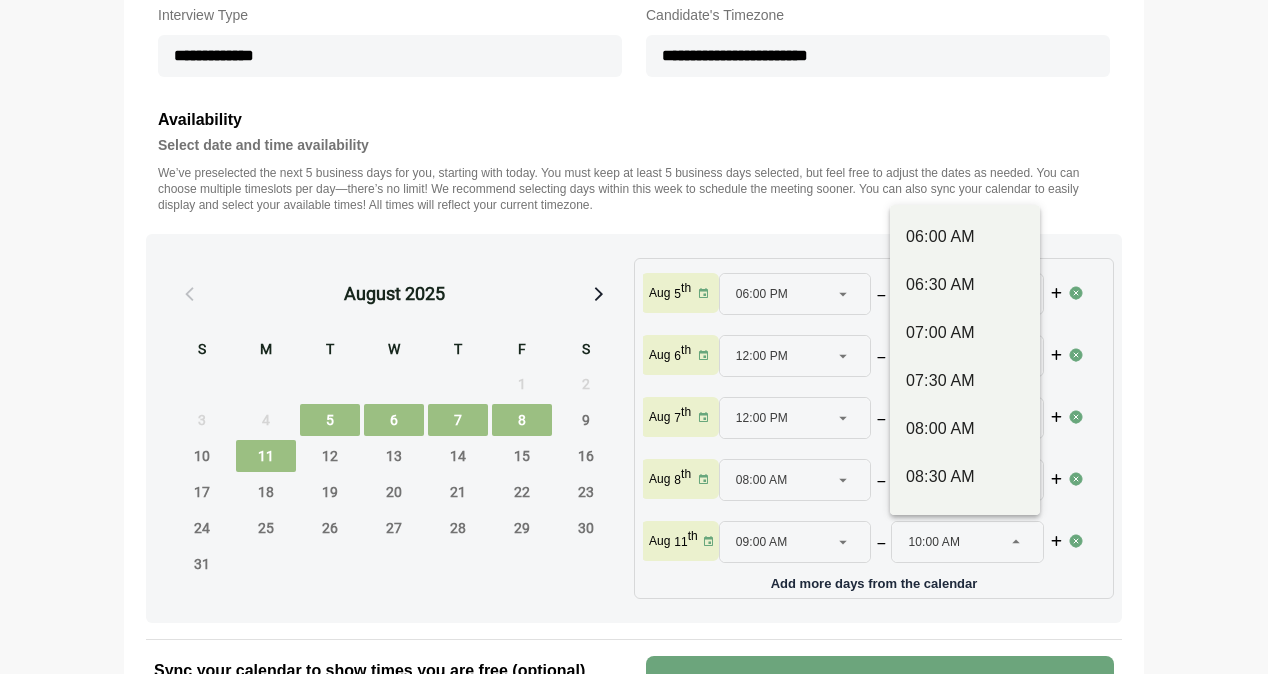 click on "10:00 AM" at bounding box center (934, 542) 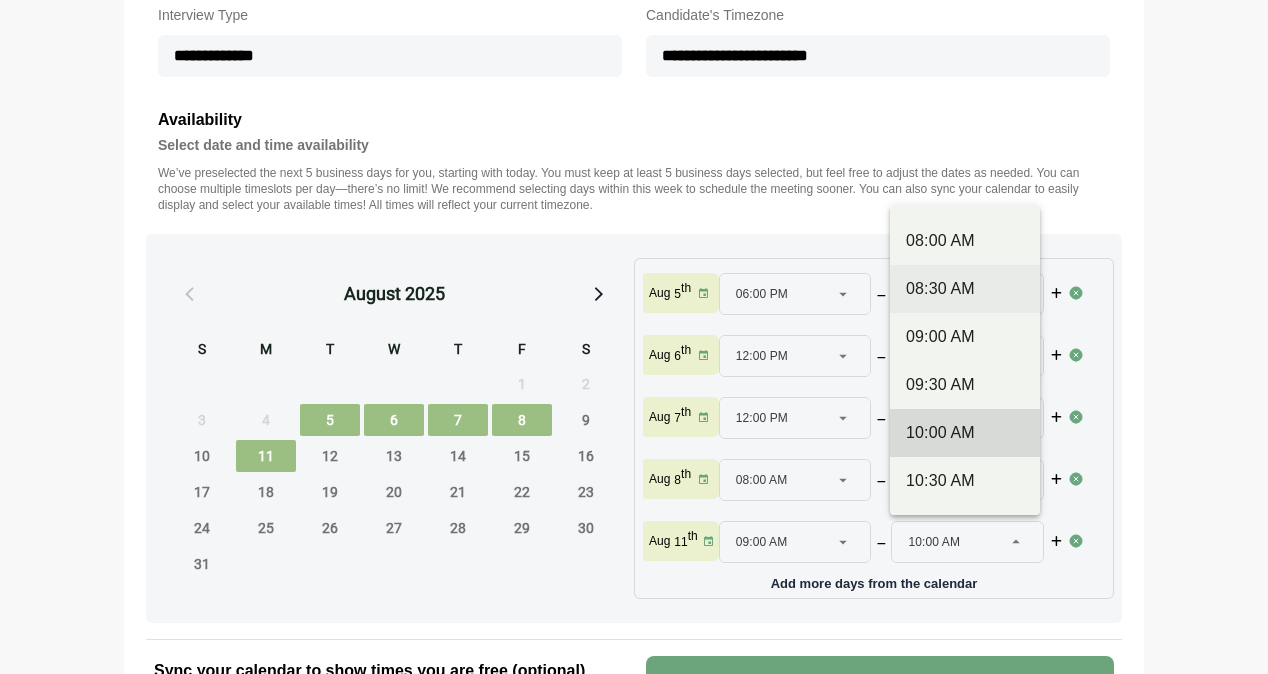 scroll, scrollTop: 400, scrollLeft: 0, axis: vertical 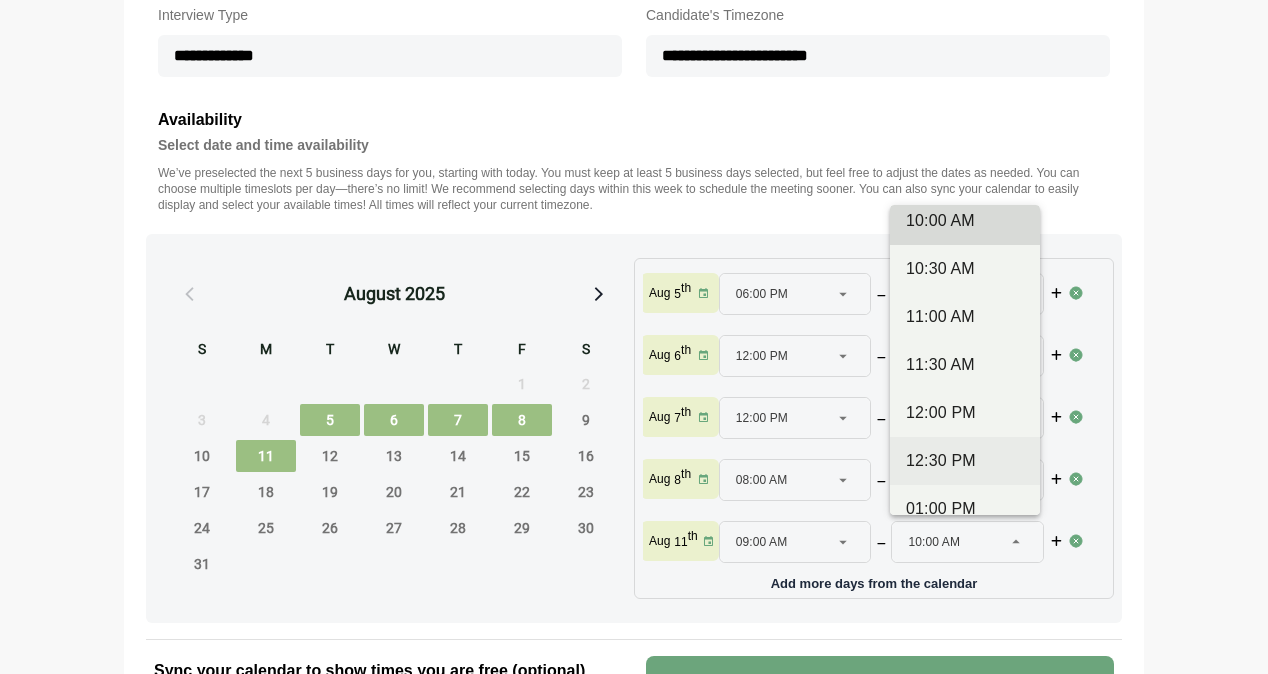 click on "12:30 PM" at bounding box center [965, 461] 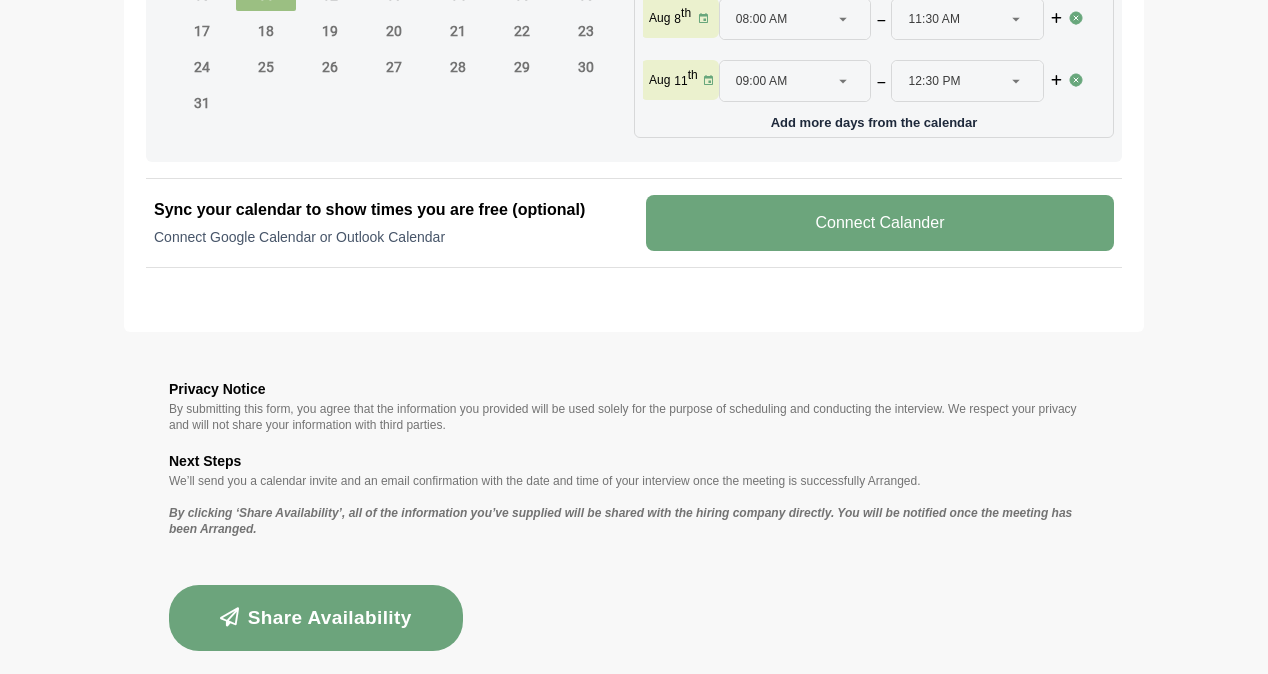 scroll, scrollTop: 1190, scrollLeft: 0, axis: vertical 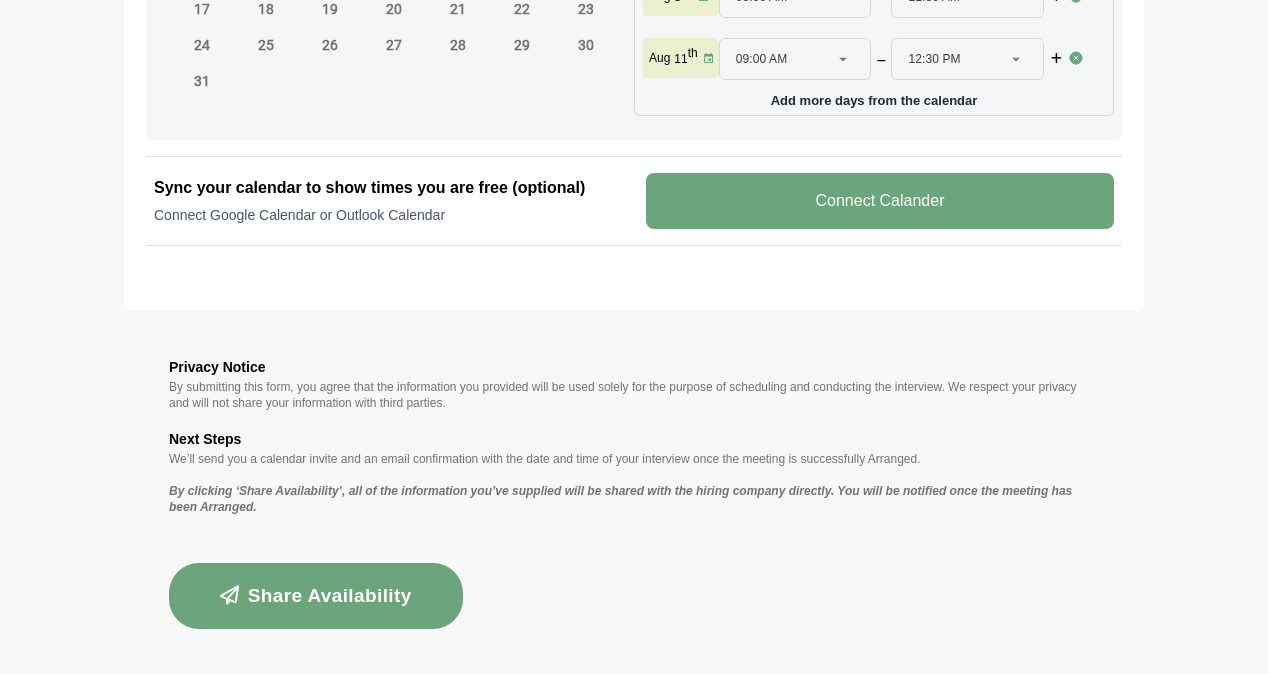 click on "Share Availability" at bounding box center (316, 596) 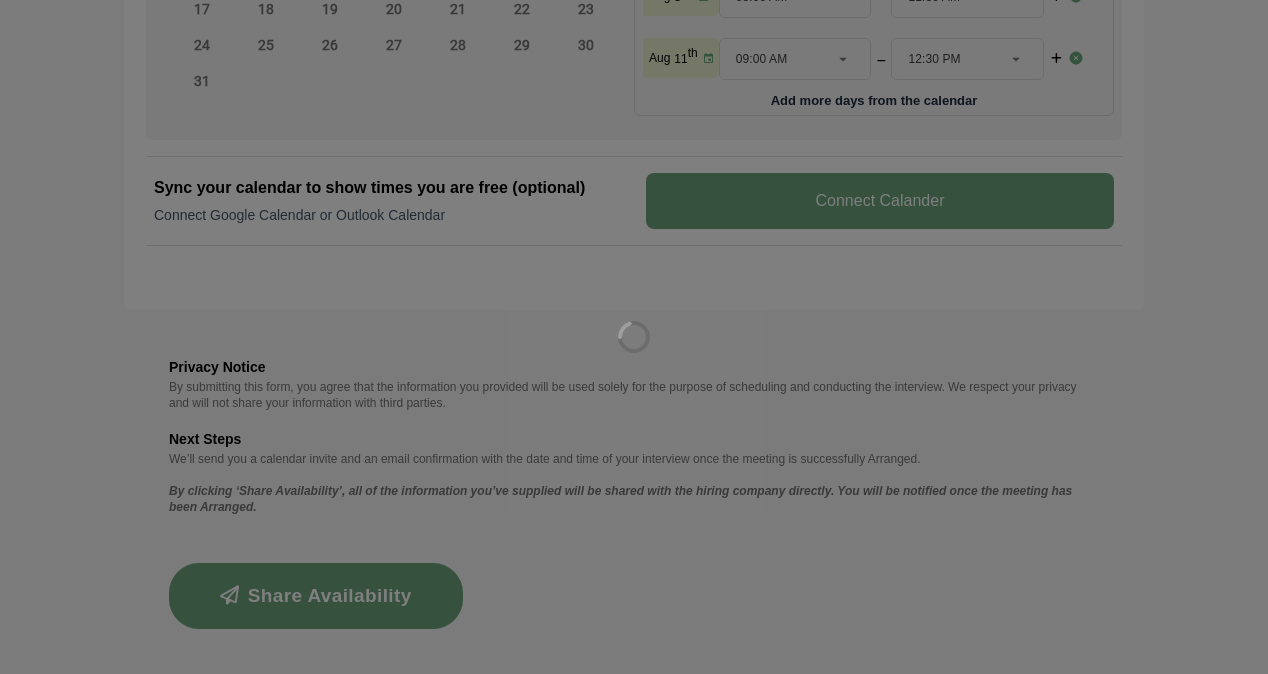 scroll, scrollTop: 0, scrollLeft: 0, axis: both 